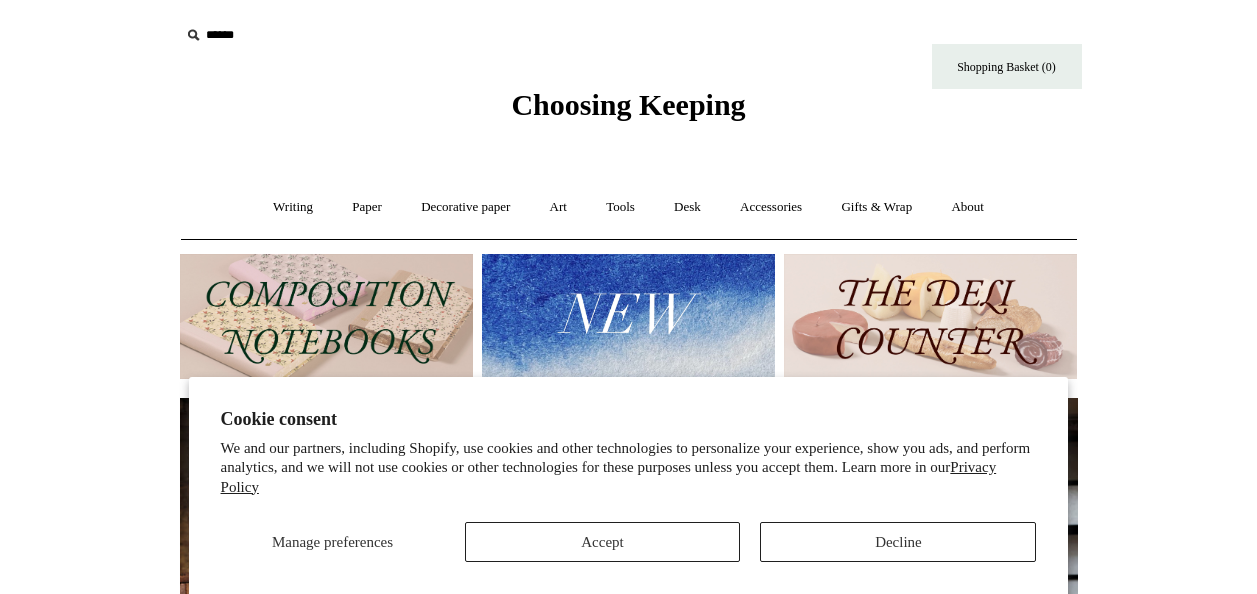scroll, scrollTop: 0, scrollLeft: 0, axis: both 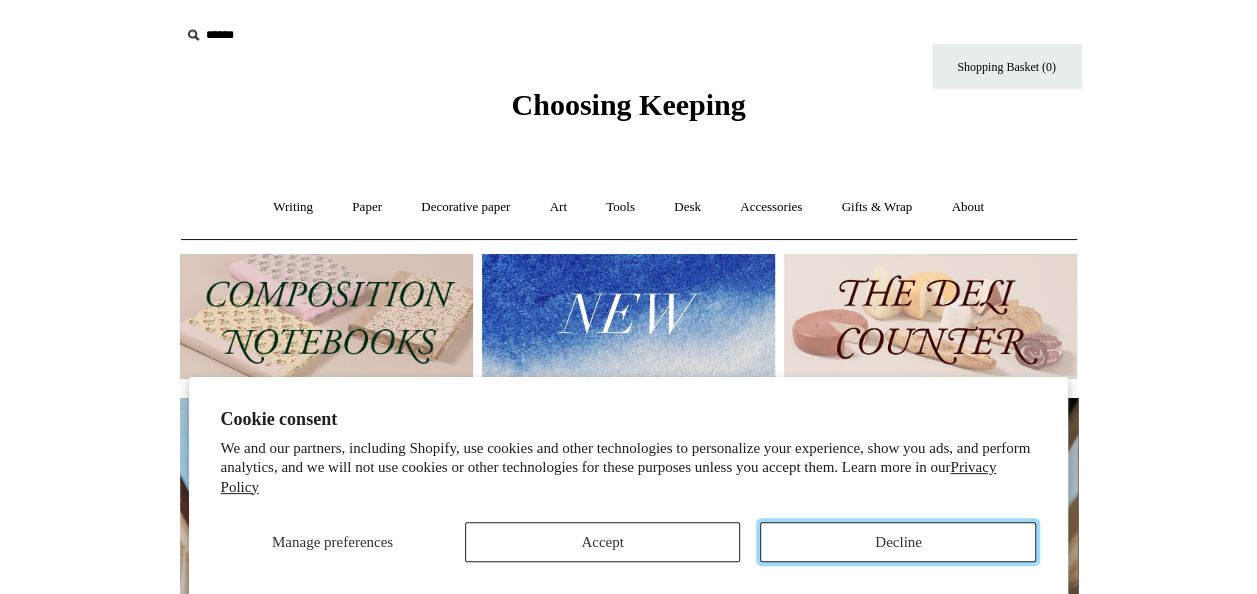 click on "Decline" at bounding box center (898, 542) 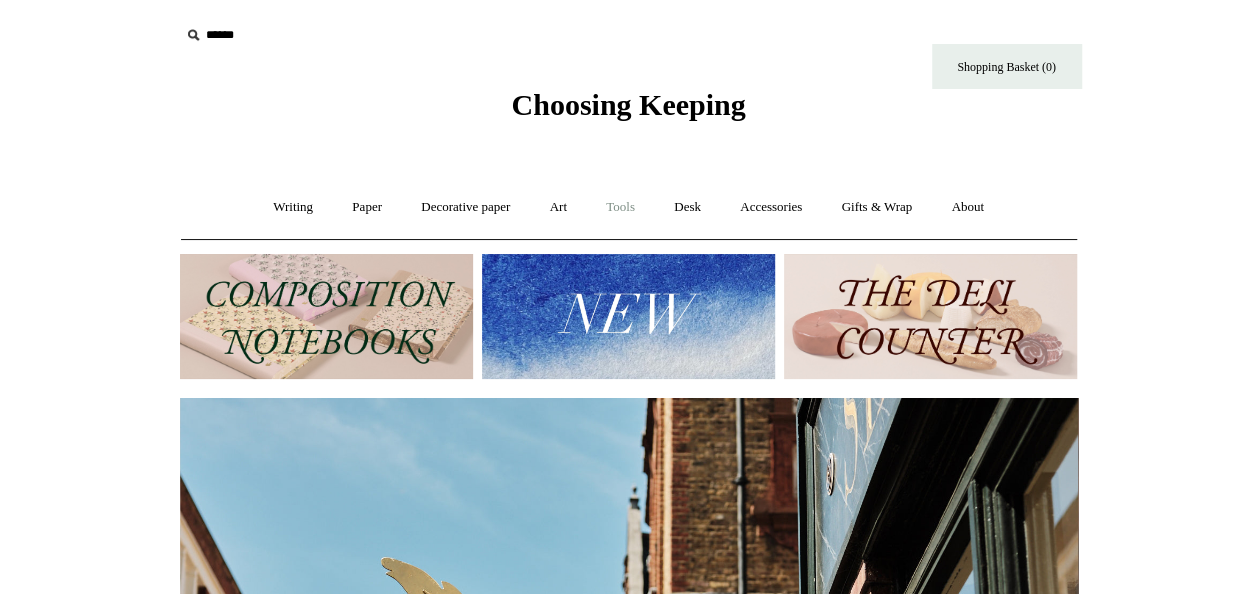 click on "Tools +" at bounding box center (620, 207) 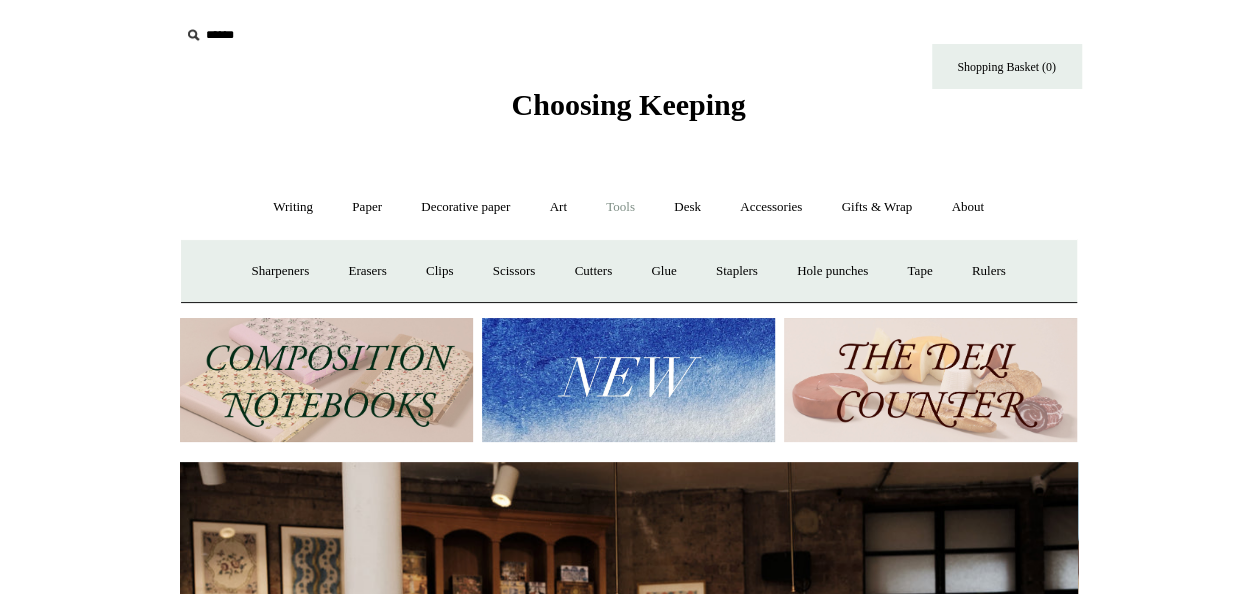 scroll, scrollTop: 0, scrollLeft: 0, axis: both 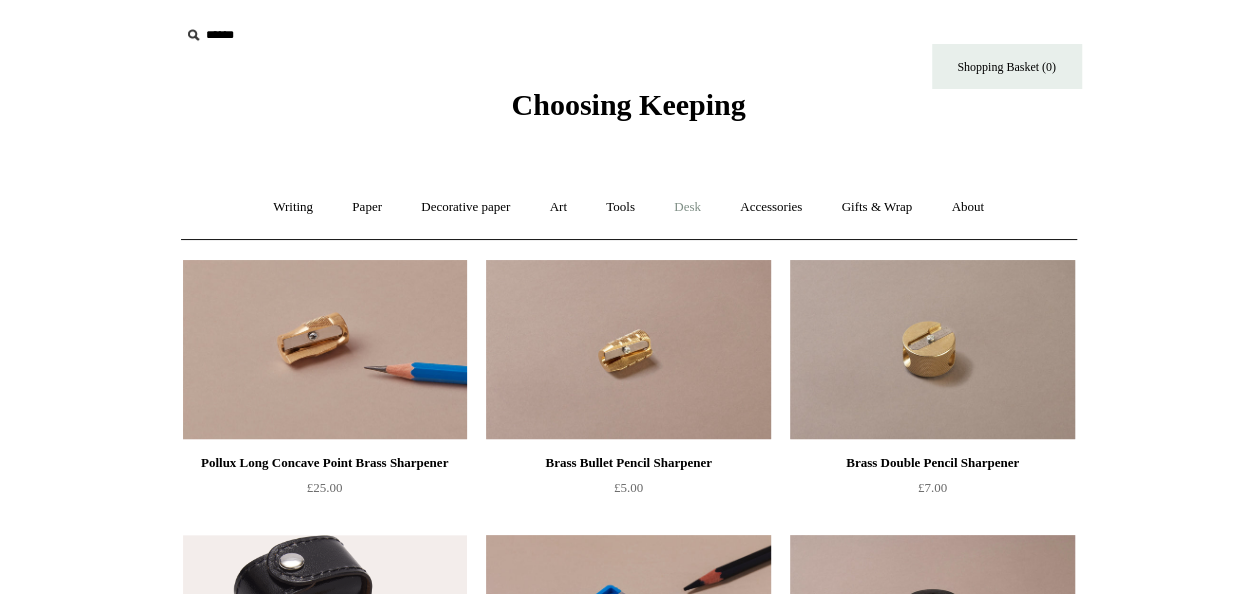 click on "Desk +" at bounding box center [687, 207] 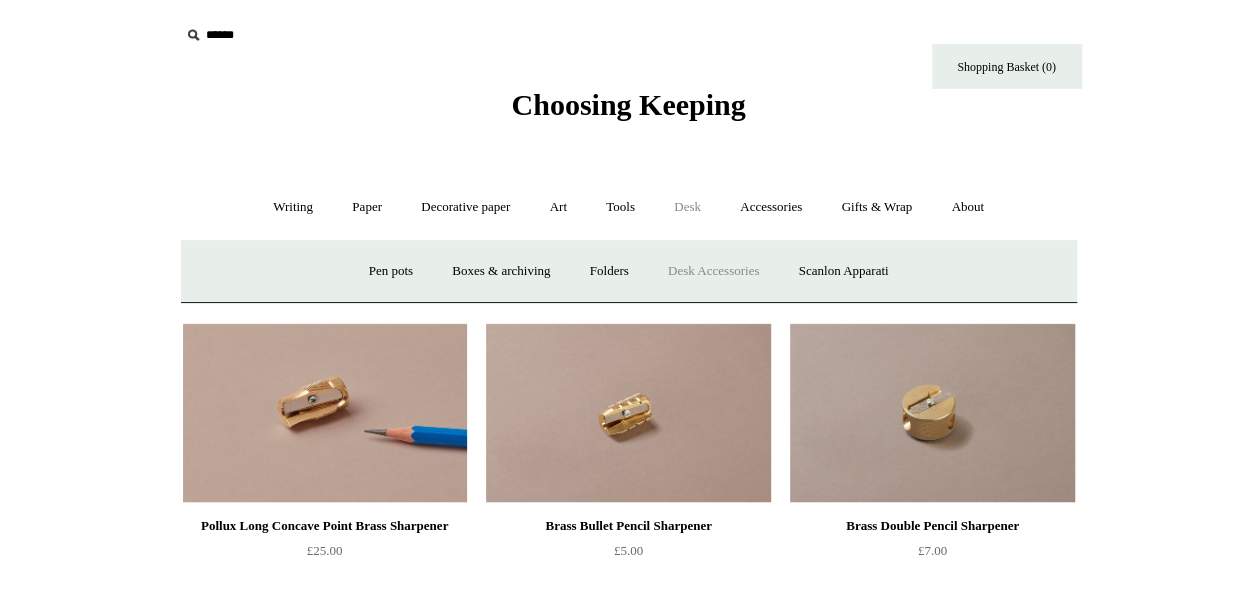 click on "Desk Accessories" at bounding box center (713, 271) 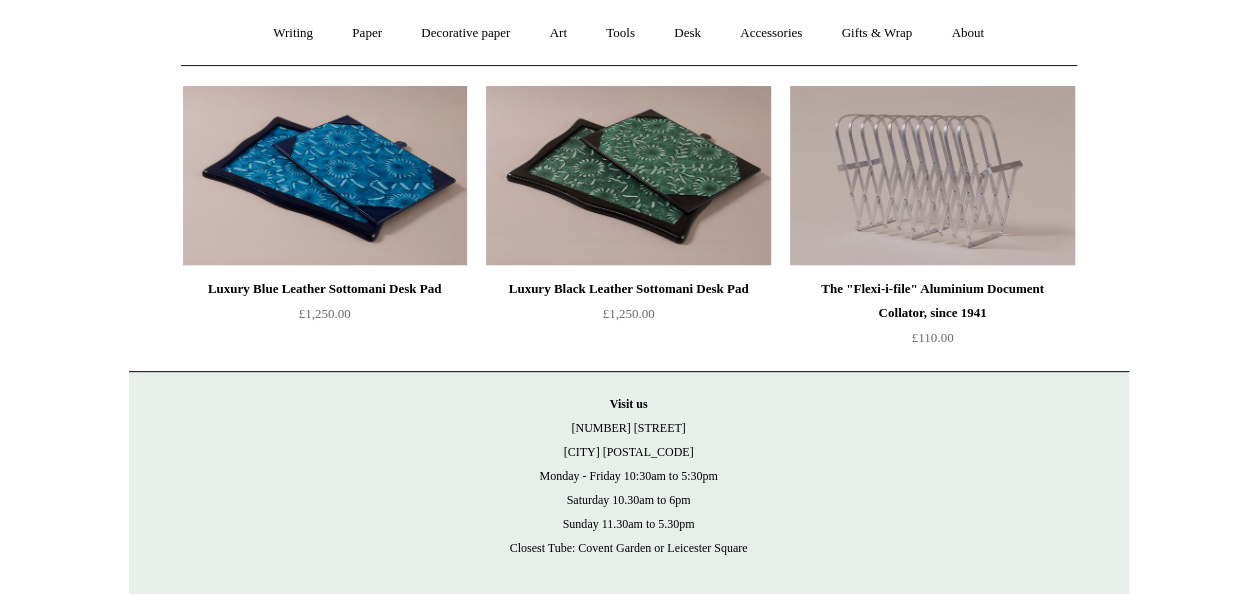 scroll, scrollTop: 0, scrollLeft: 0, axis: both 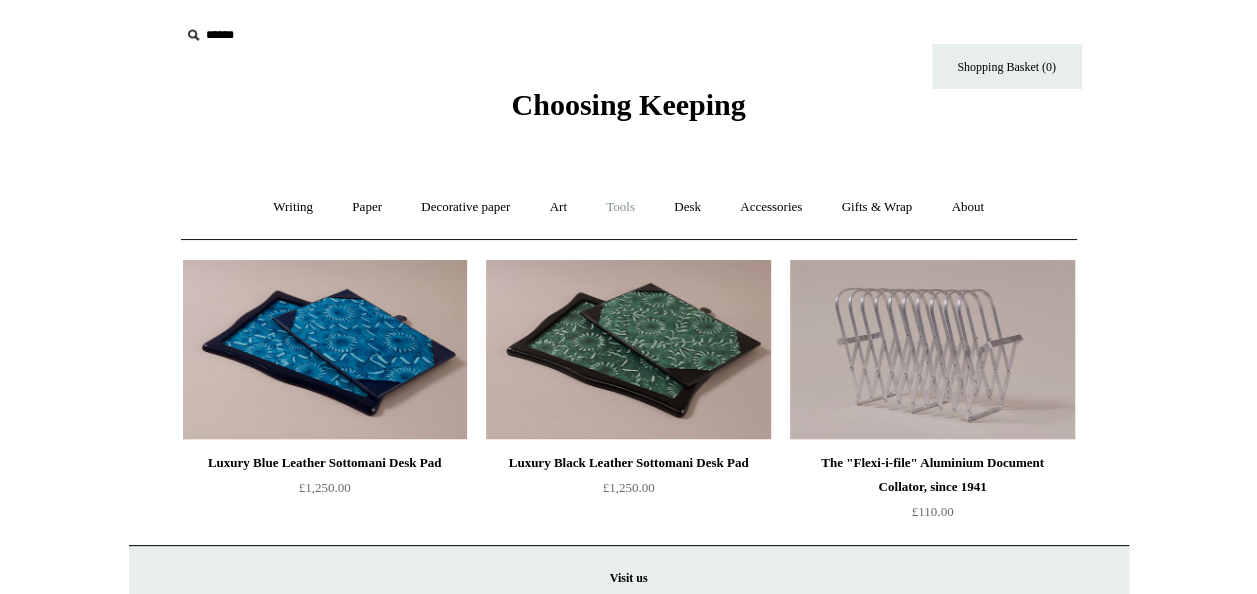 click on "Tools +" at bounding box center [620, 207] 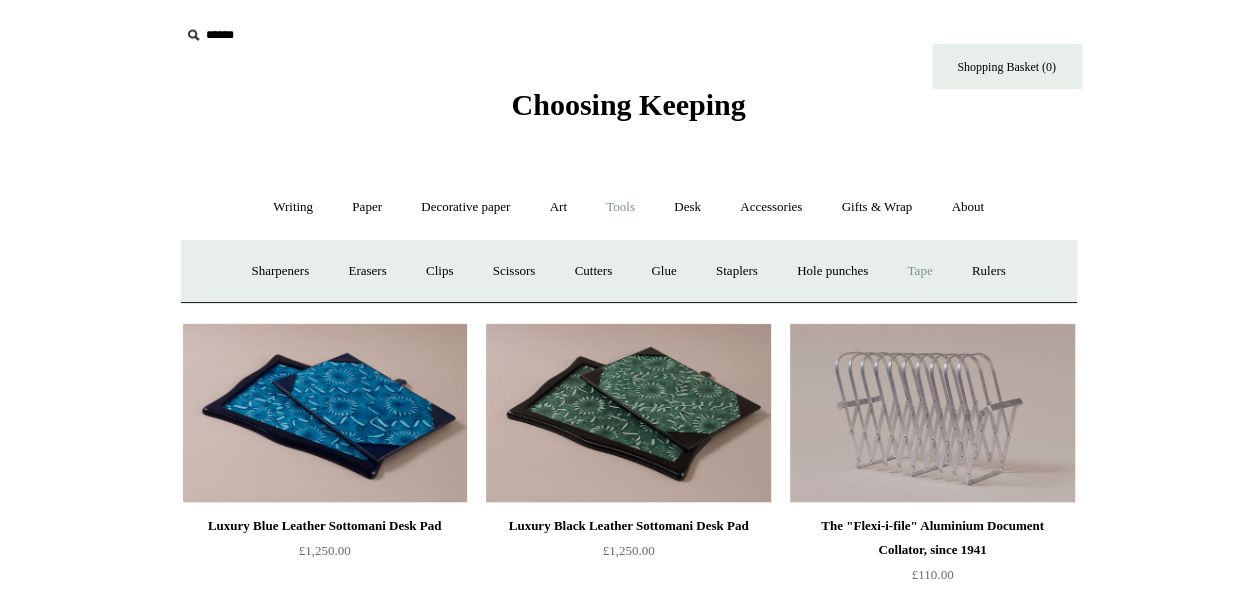 click on "Tape +" at bounding box center [919, 271] 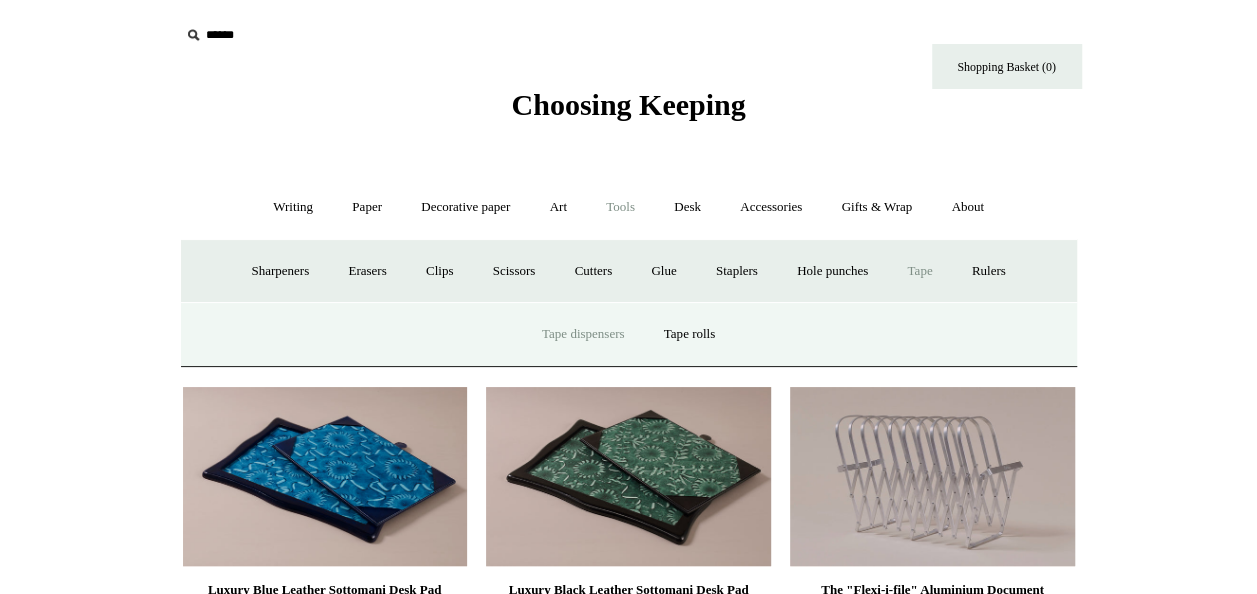 click on "Tape dispensers" at bounding box center (583, 334) 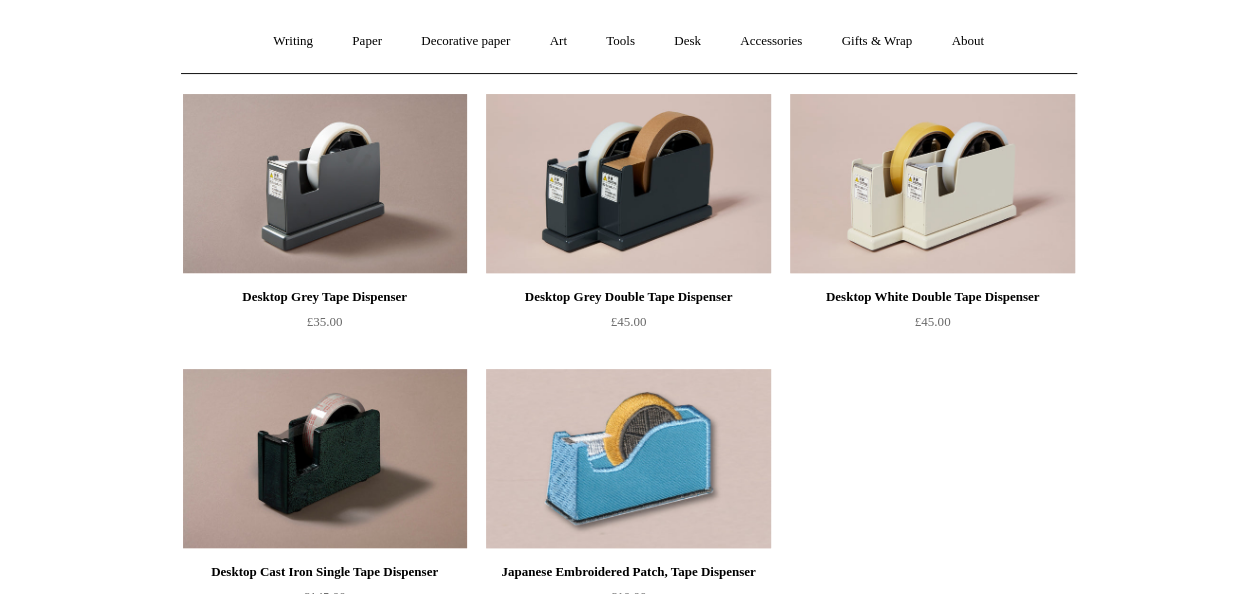 scroll, scrollTop: 0, scrollLeft: 0, axis: both 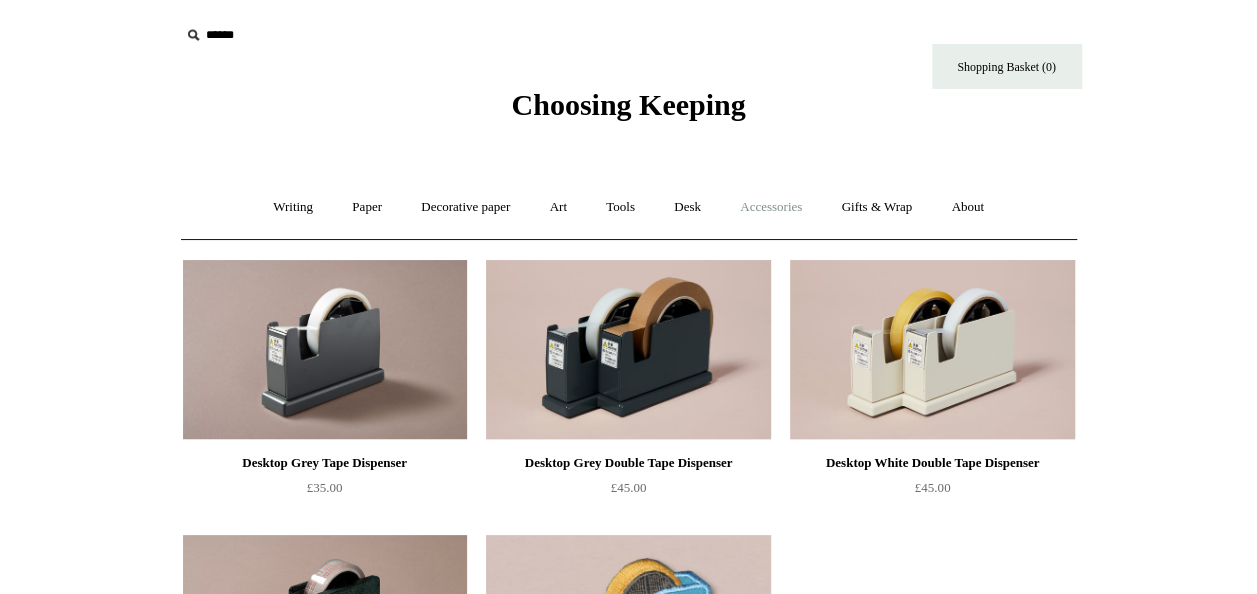 click on "Accessories +" at bounding box center [771, 207] 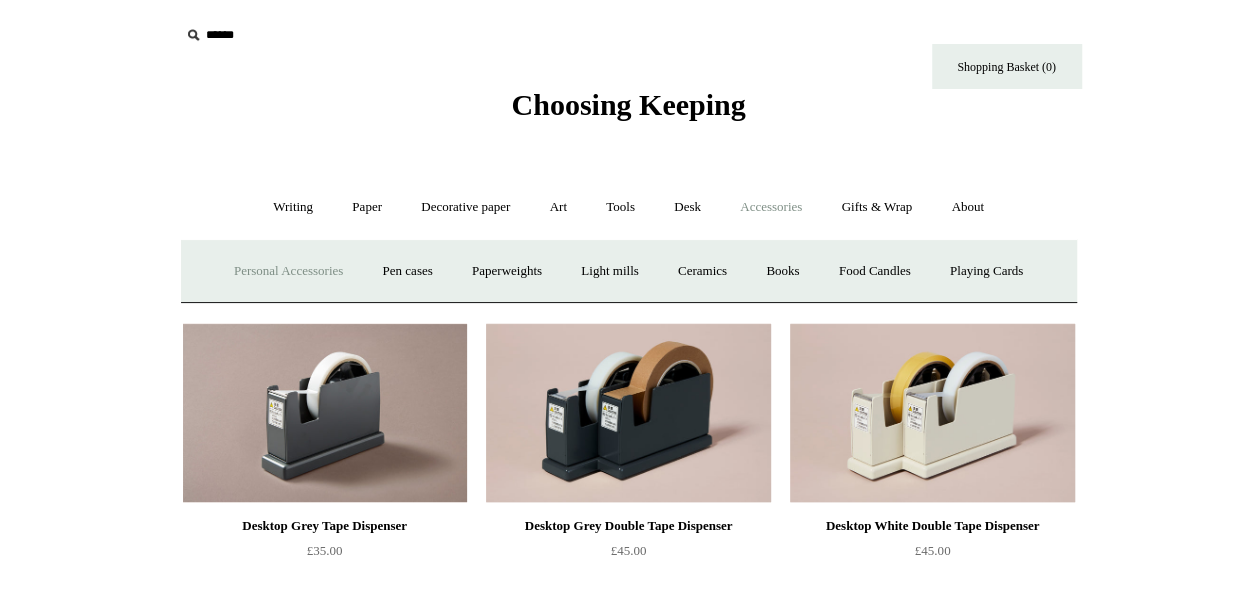 click on "Personal Accessories +" at bounding box center [288, 271] 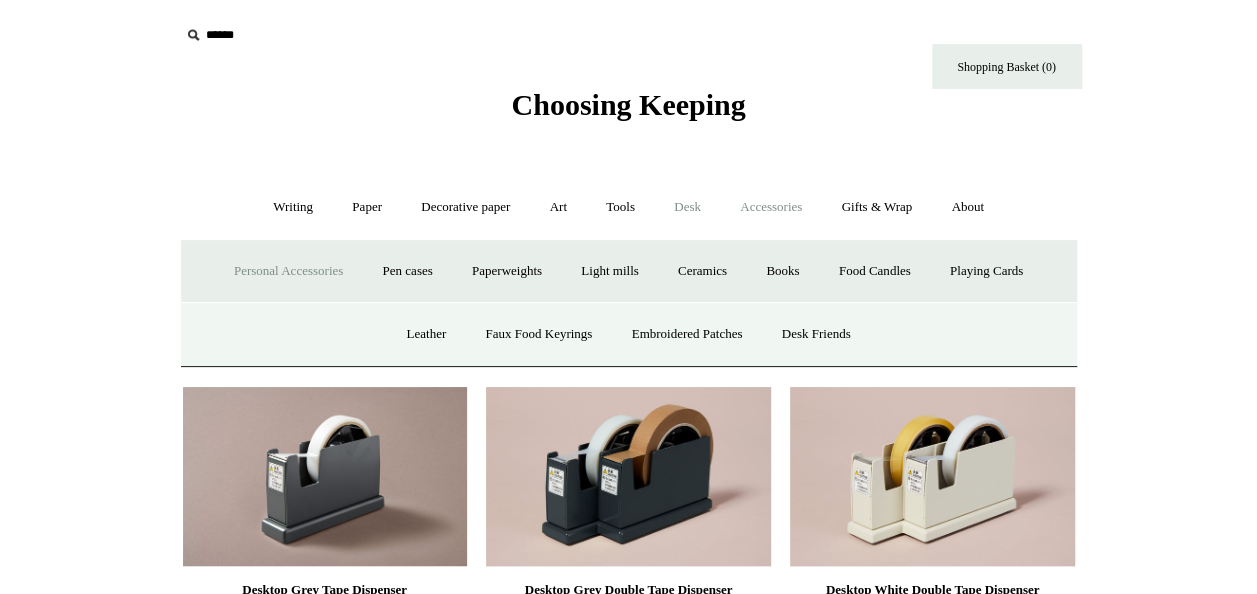 click on "Desk +" at bounding box center [687, 207] 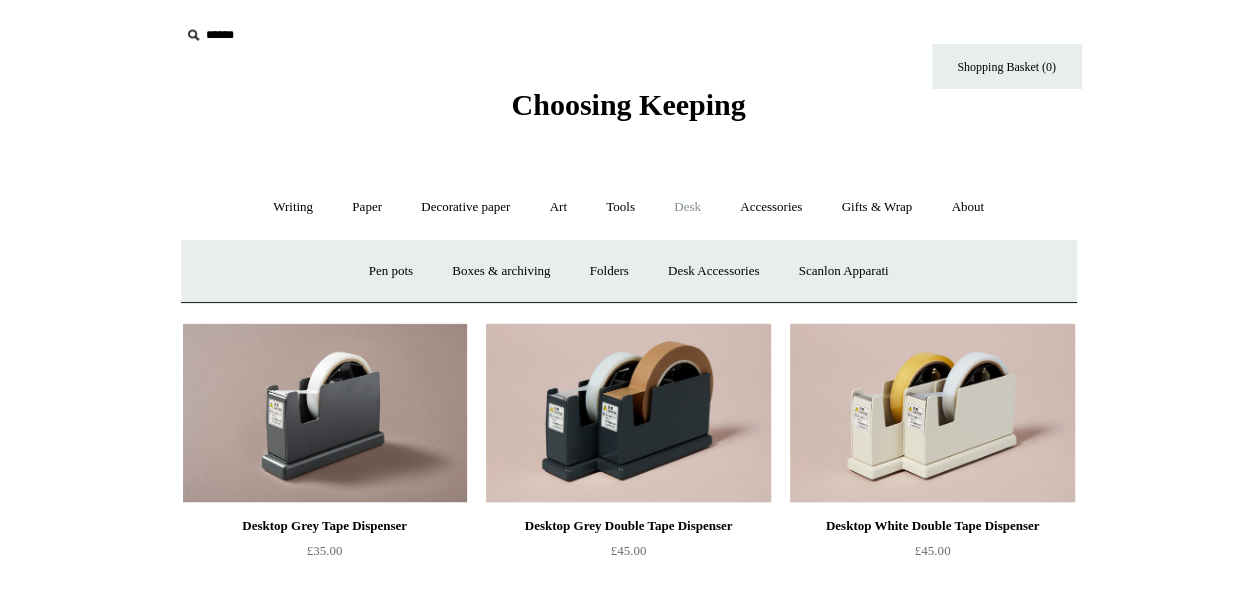 click on "Folders" at bounding box center [609, 271] 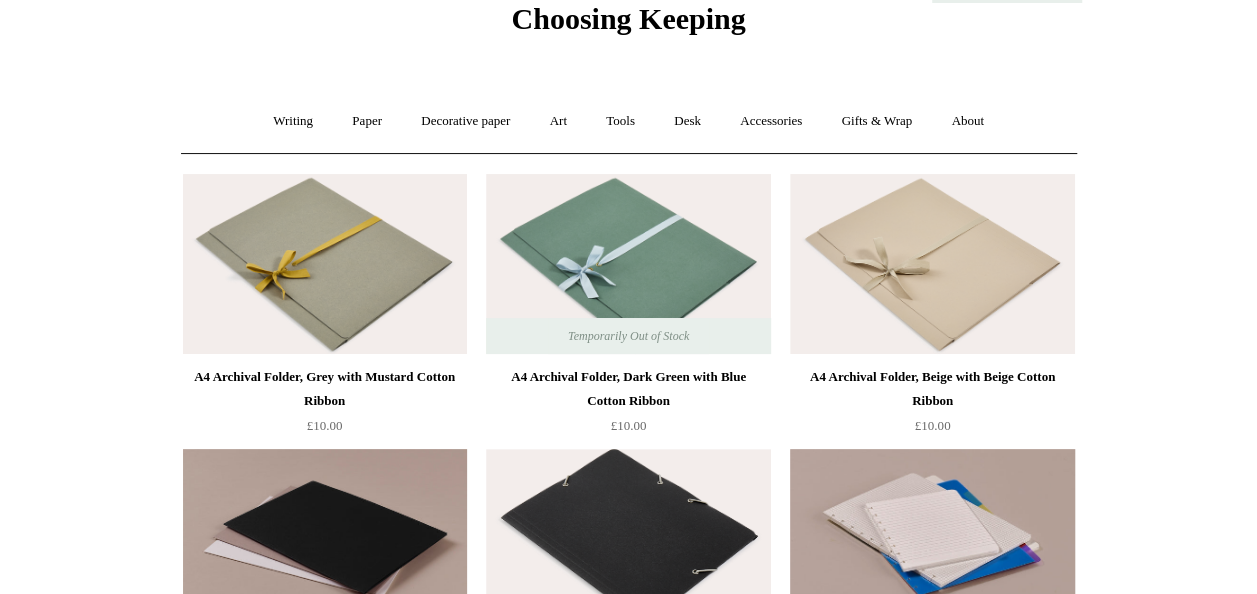 scroll, scrollTop: 0, scrollLeft: 0, axis: both 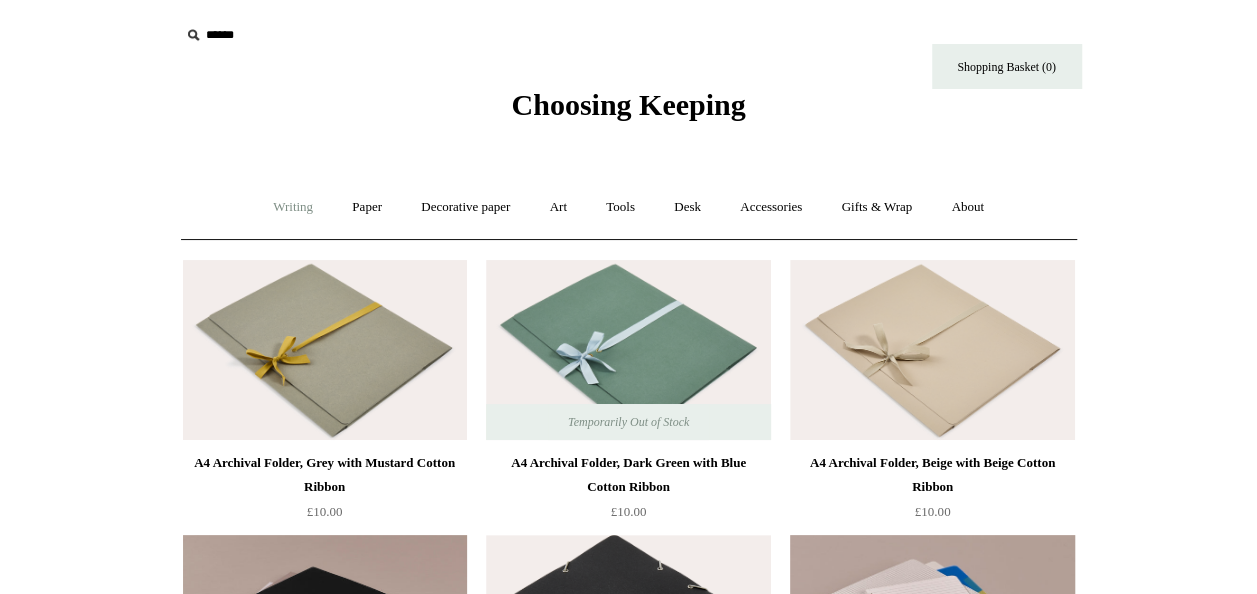 click on "Writing +" at bounding box center (293, 207) 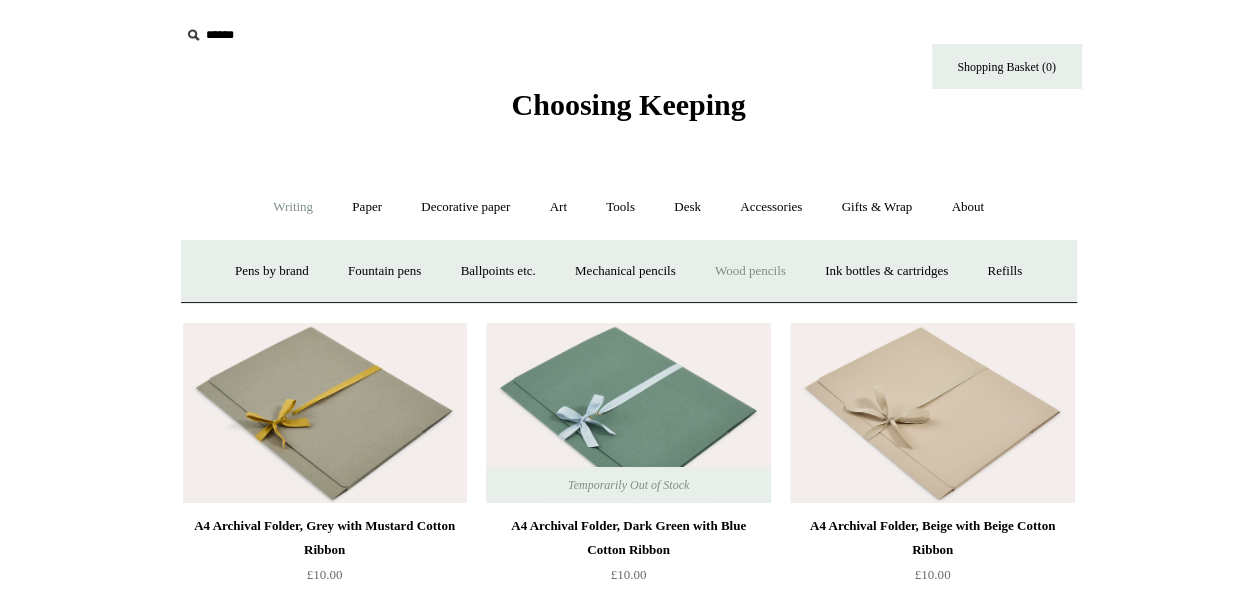 click on "Wood pencils +" at bounding box center (750, 271) 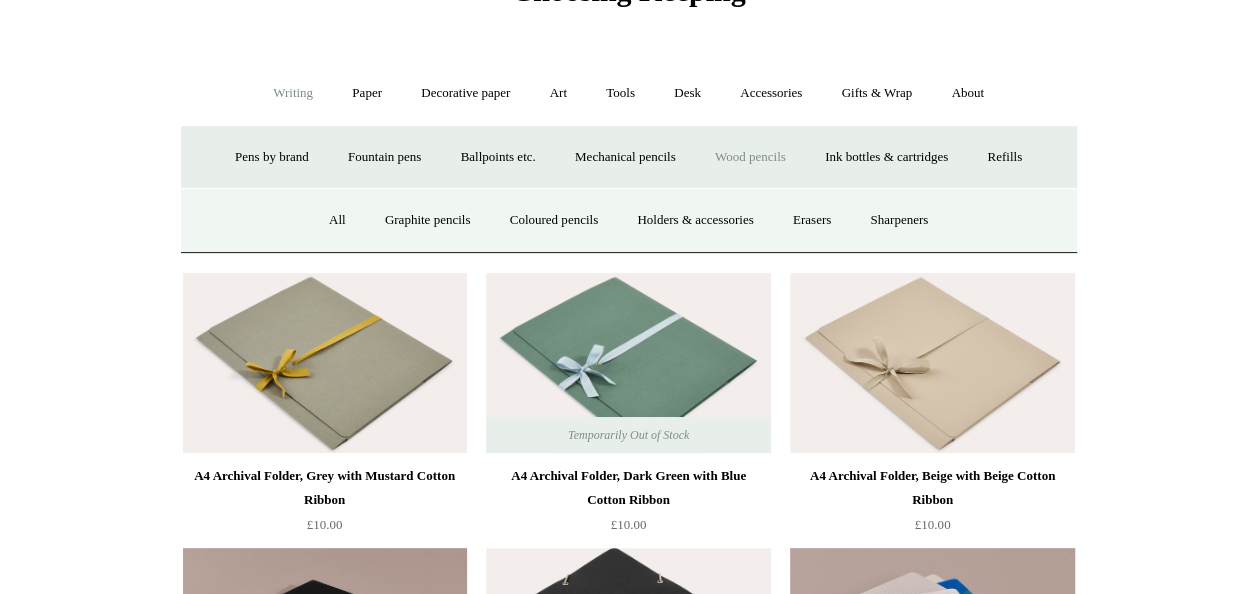scroll, scrollTop: 111, scrollLeft: 0, axis: vertical 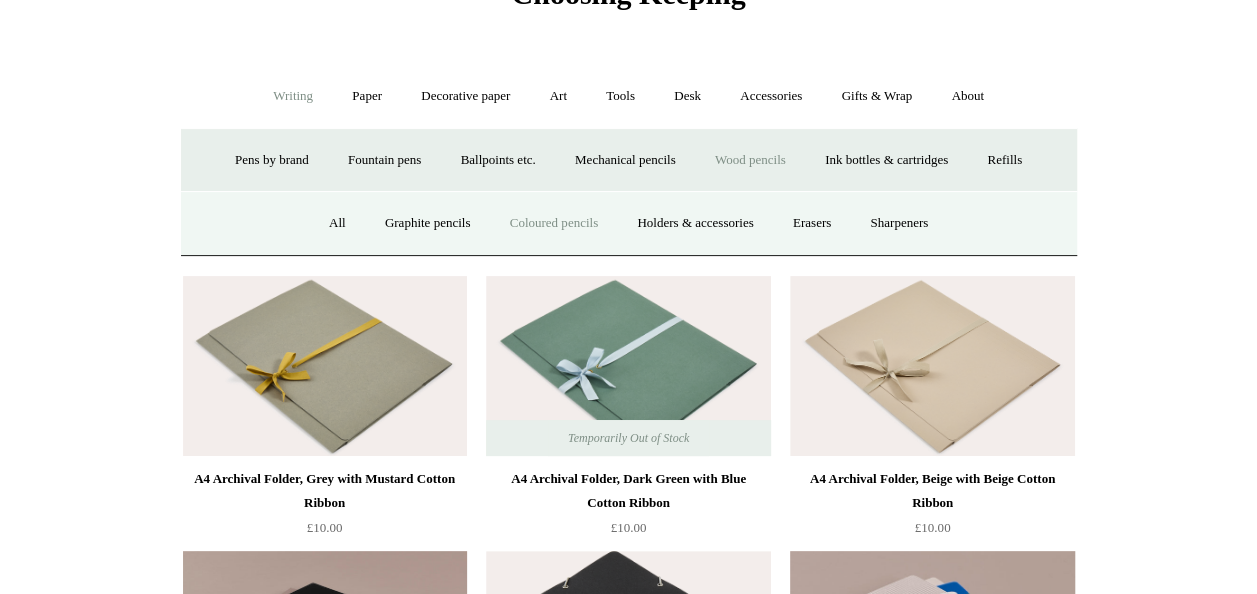 click on "Coloured pencils" at bounding box center [554, 223] 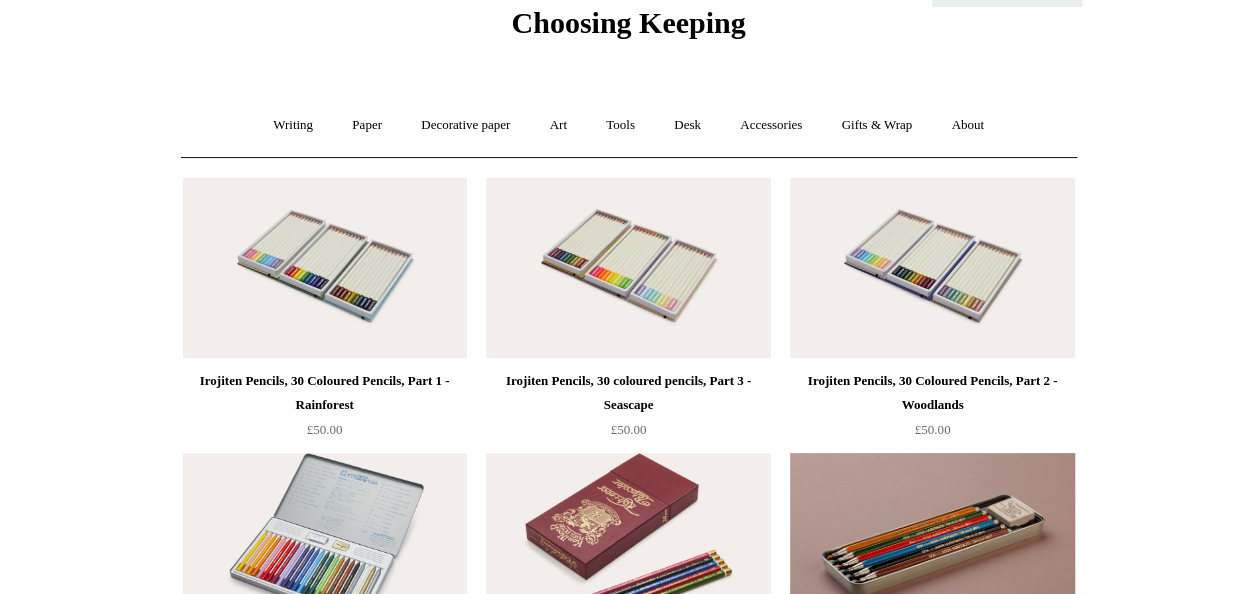 scroll, scrollTop: 81, scrollLeft: 0, axis: vertical 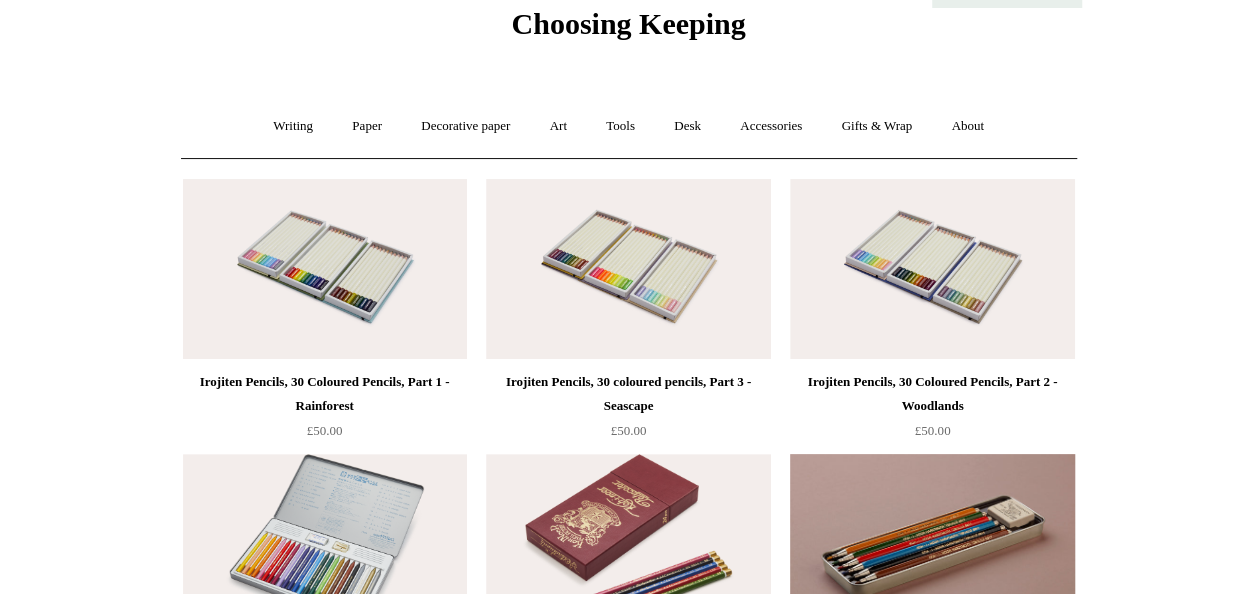 click on "Menu
Choosing Keeping
*
Shipping Information
Shopping Basket (0)
*
⤺
+ +" at bounding box center (628, 623) 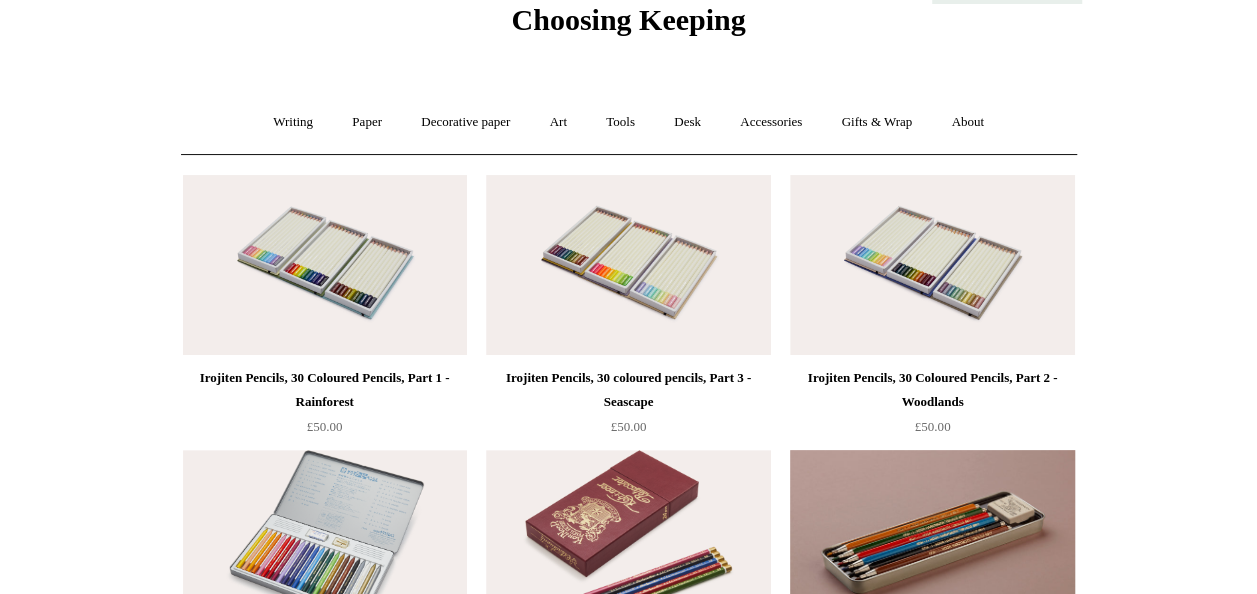 scroll, scrollTop: 88, scrollLeft: 0, axis: vertical 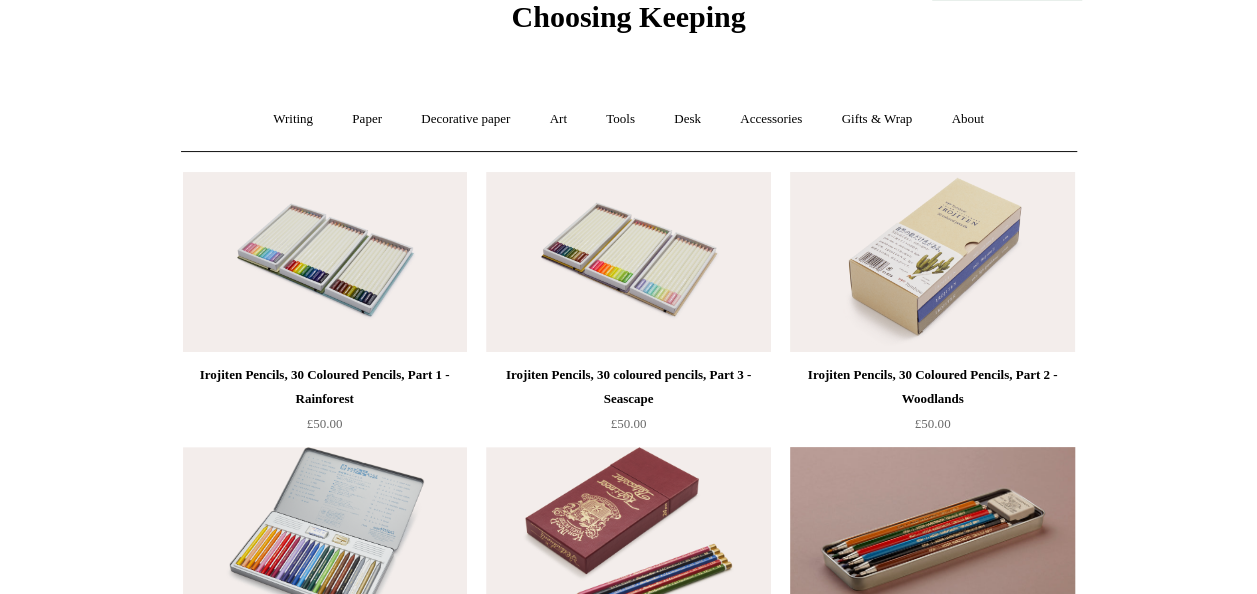 click at bounding box center [932, 262] 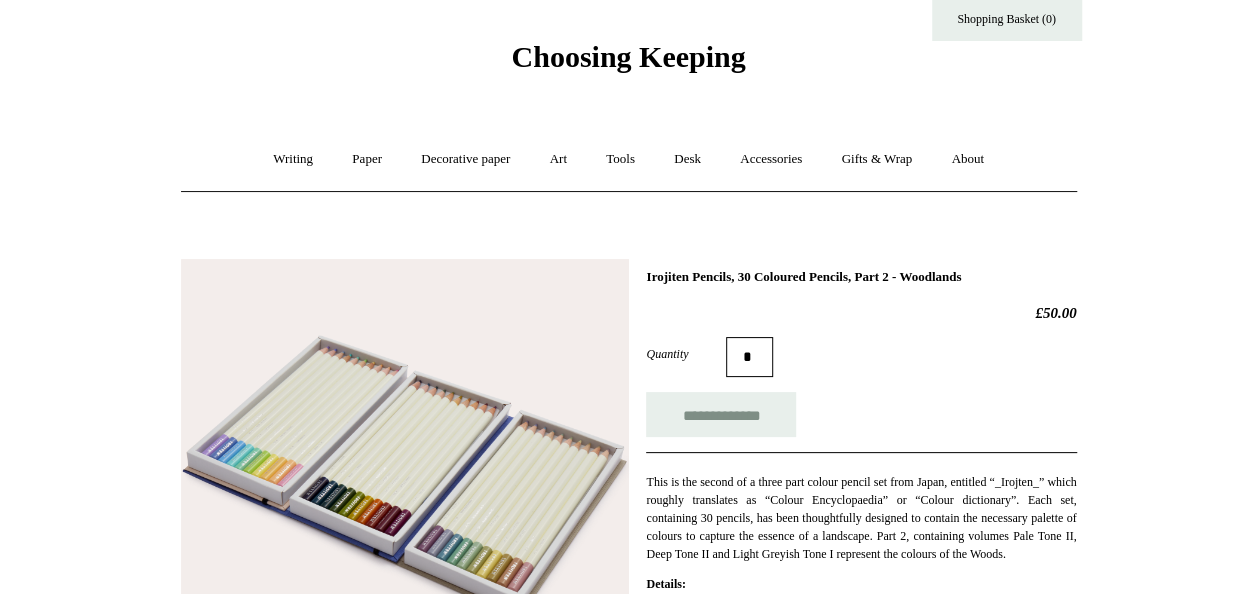 scroll, scrollTop: 110, scrollLeft: 0, axis: vertical 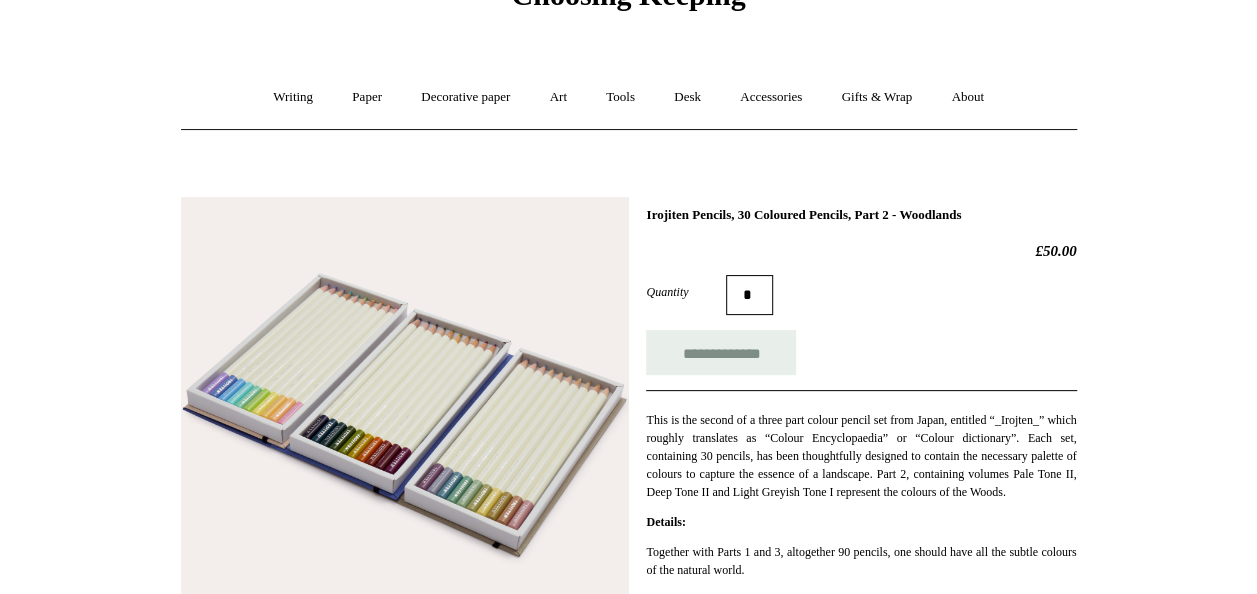 click on "Quantity
*" at bounding box center [861, 295] 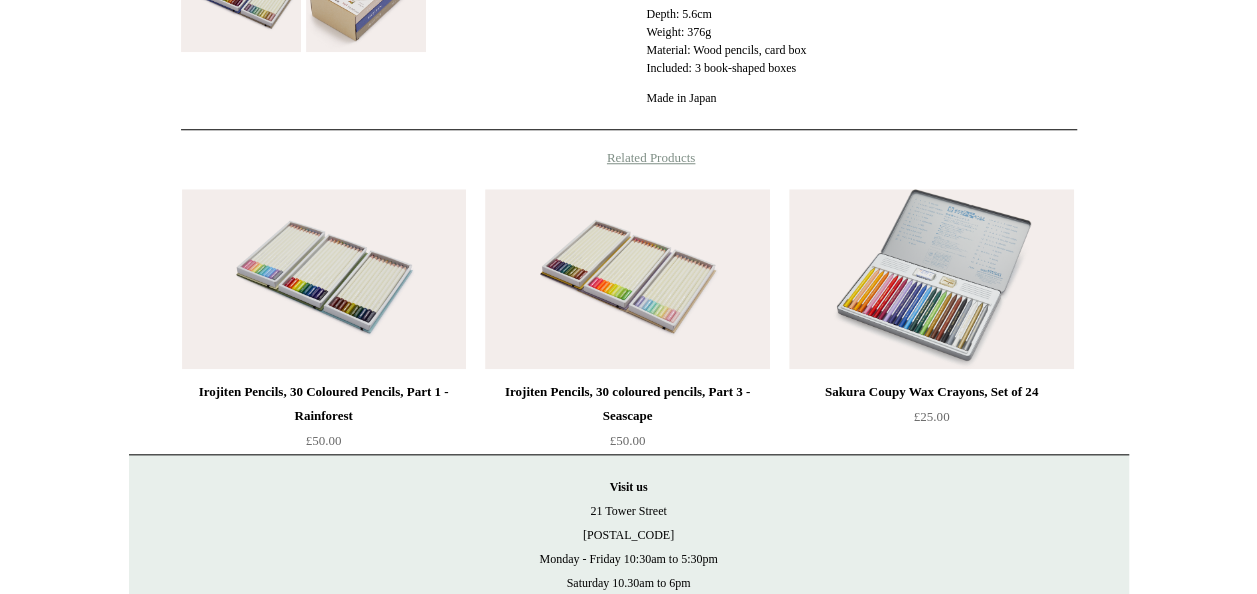 scroll, scrollTop: 830, scrollLeft: 0, axis: vertical 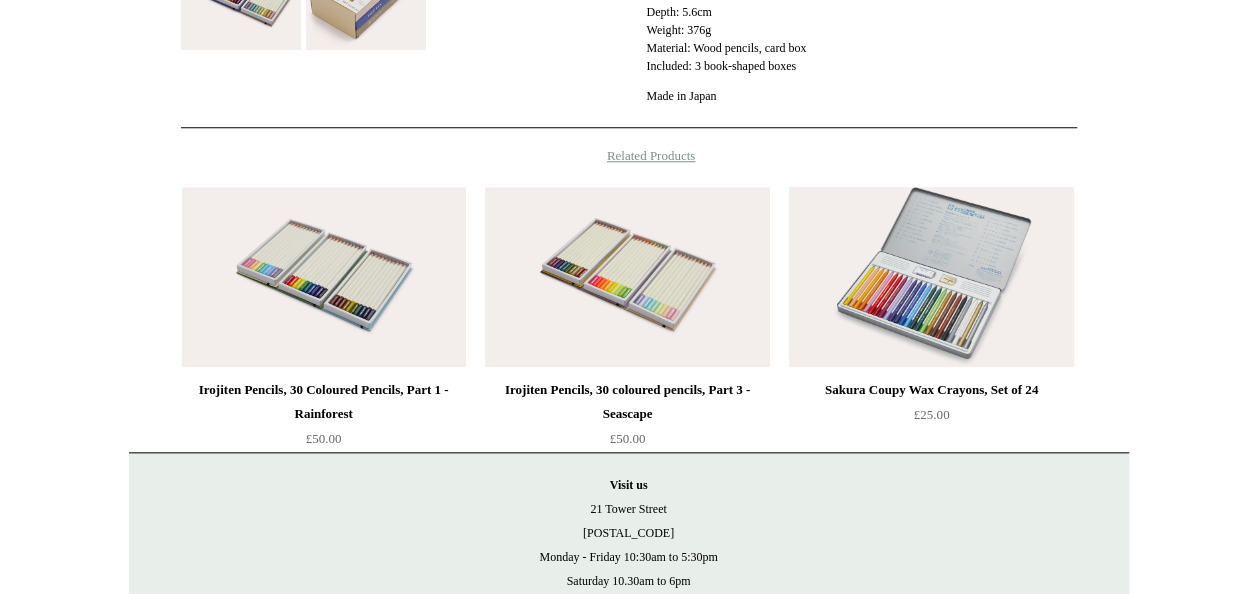 click at bounding box center (931, 277) 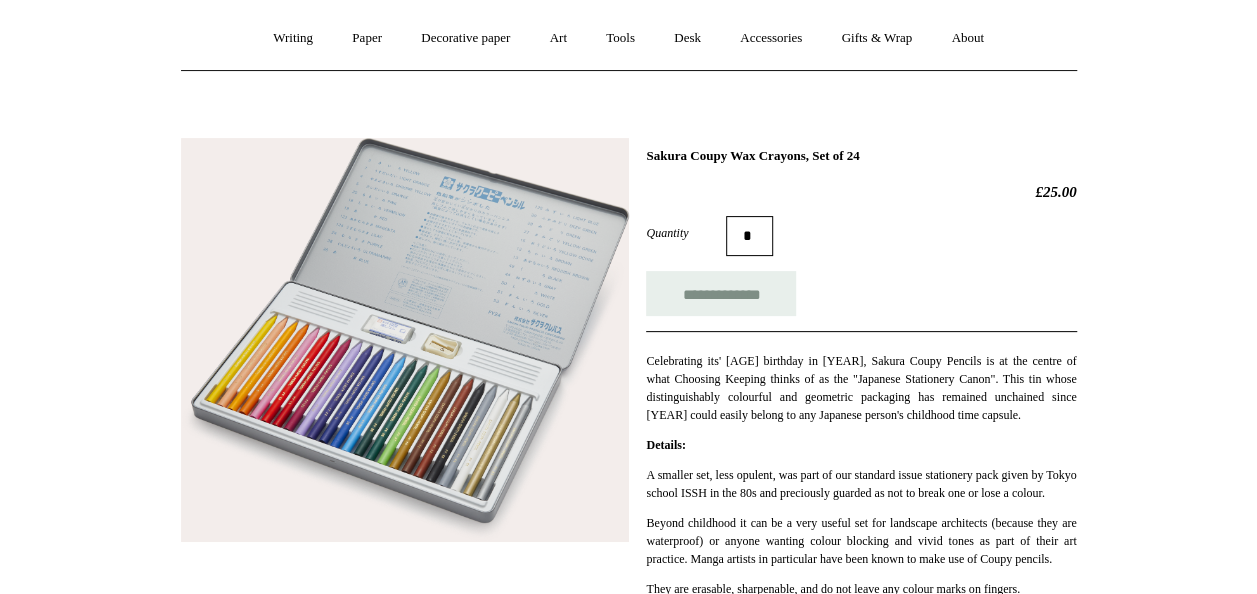 scroll, scrollTop: 0, scrollLeft: 0, axis: both 